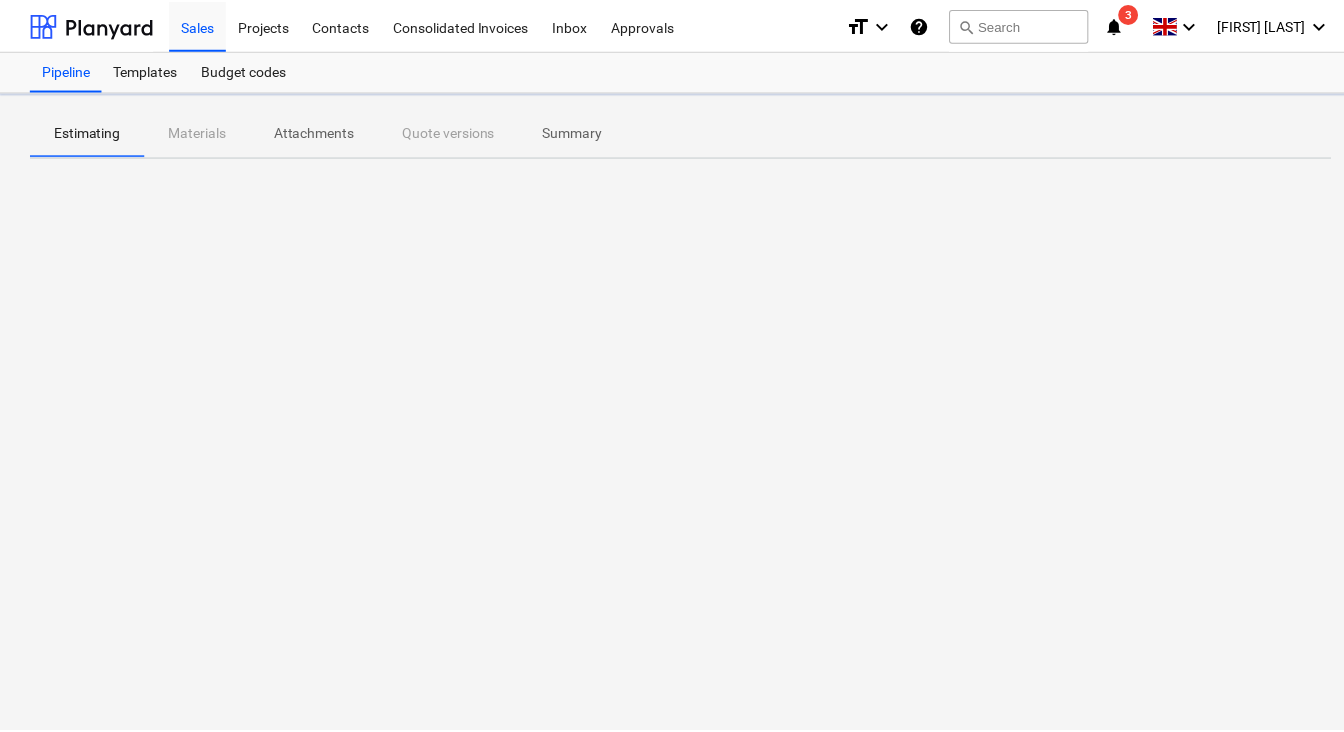 scroll, scrollTop: 0, scrollLeft: 0, axis: both 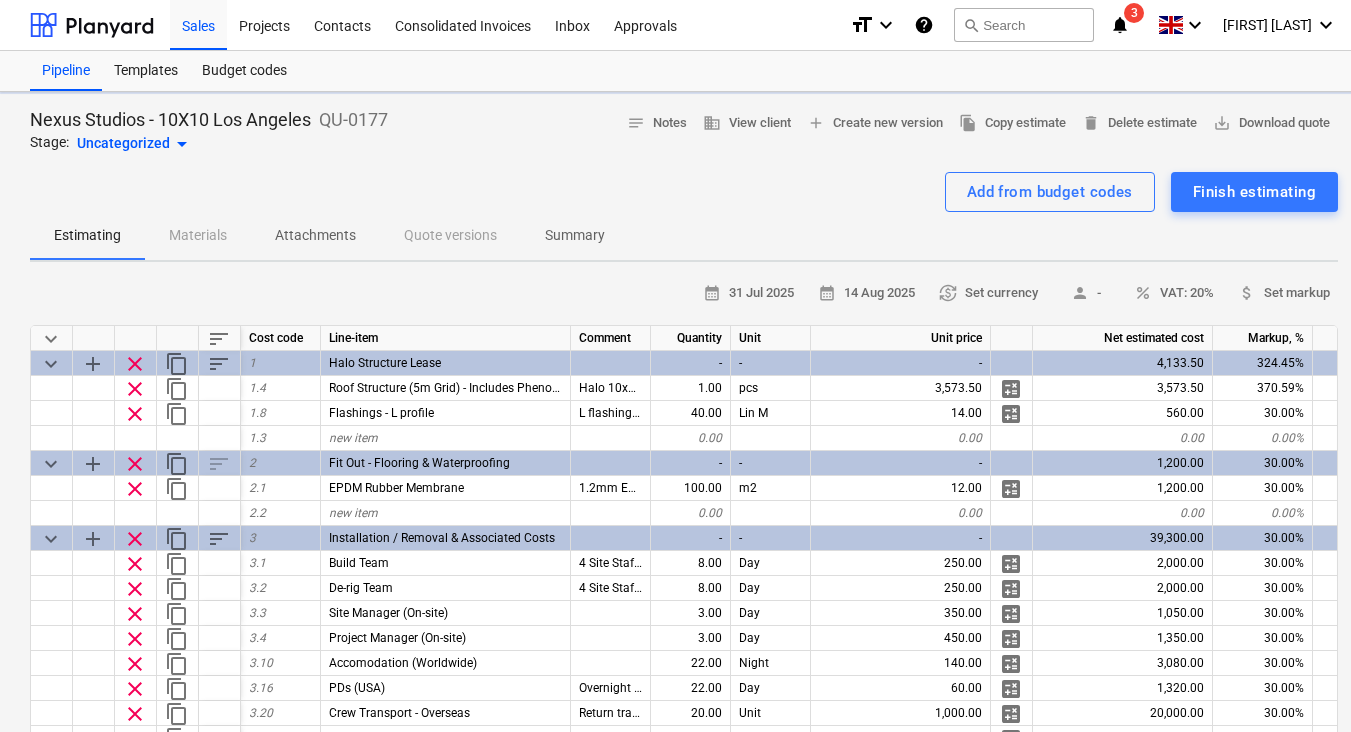 type on "x" 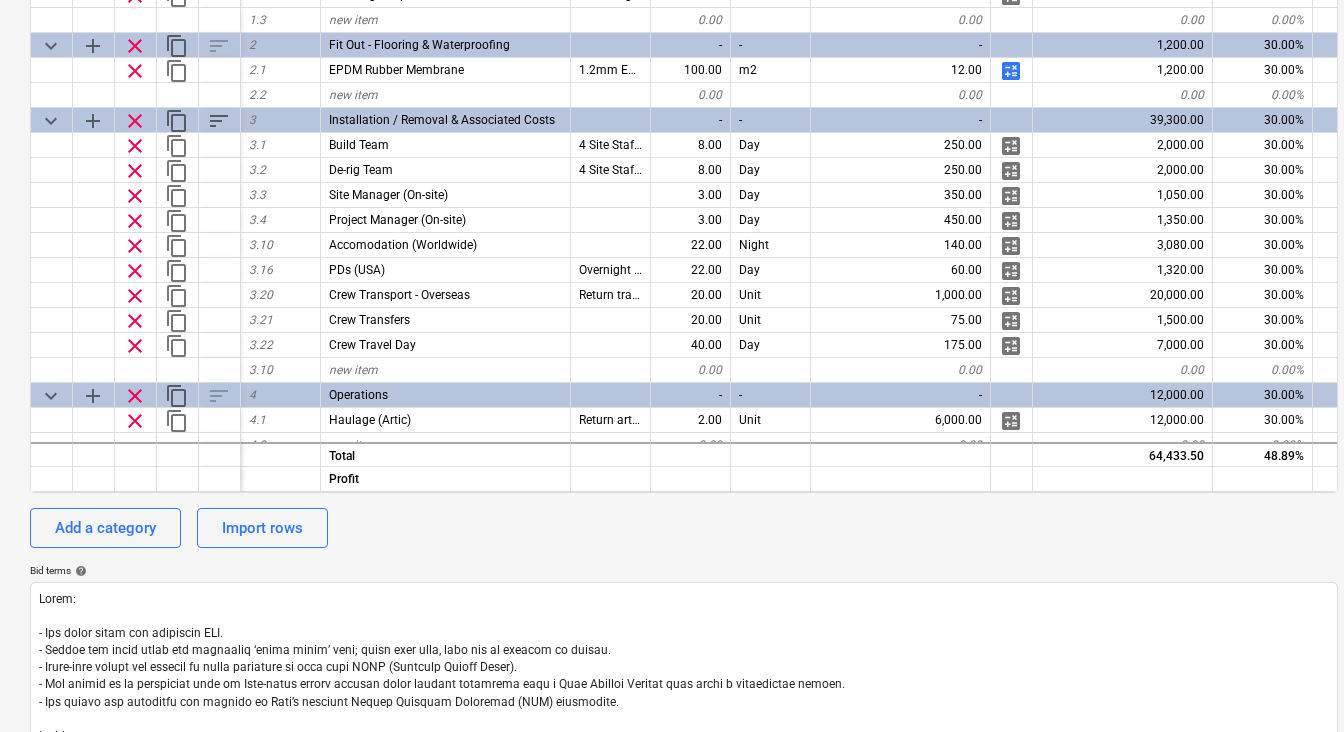 scroll, scrollTop: 232, scrollLeft: 0, axis: vertical 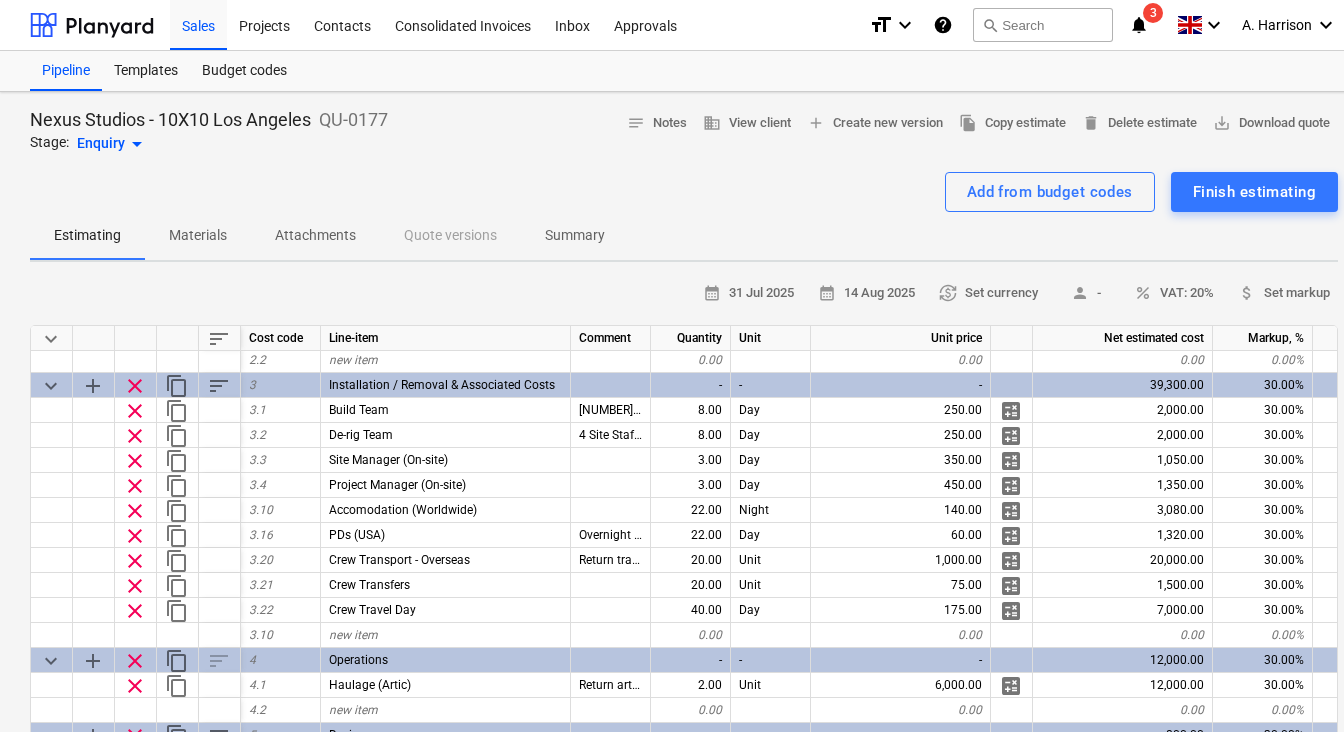 click on "Estimating" at bounding box center (87, 235) 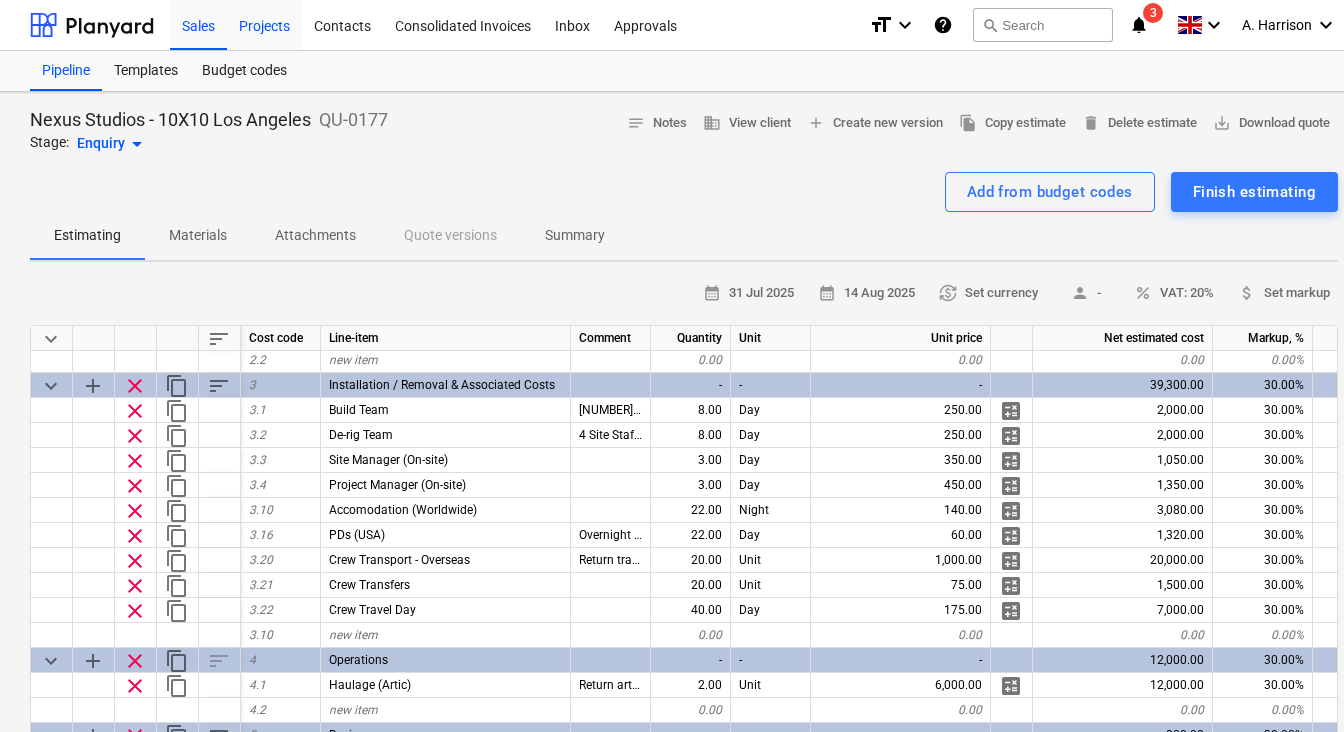 click on "Projects" at bounding box center [264, 24] 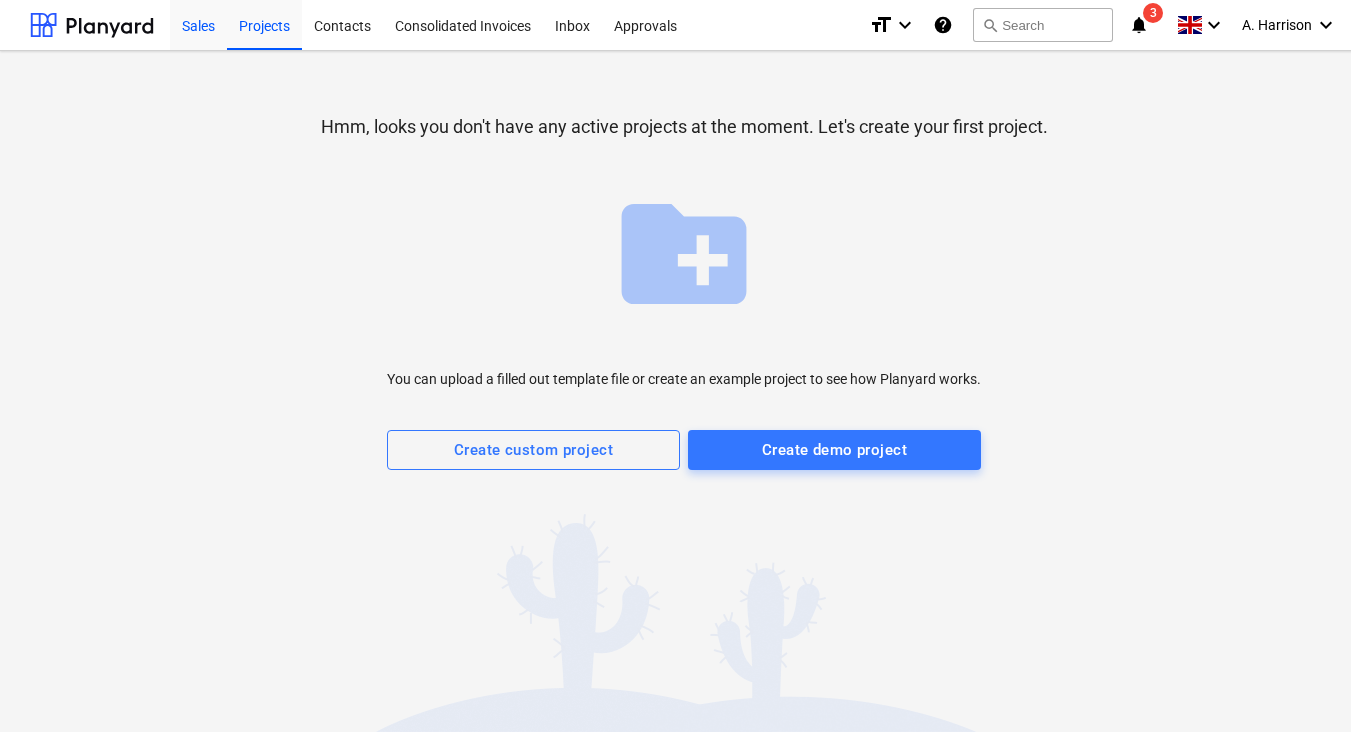 click on "Sales" at bounding box center (198, 24) 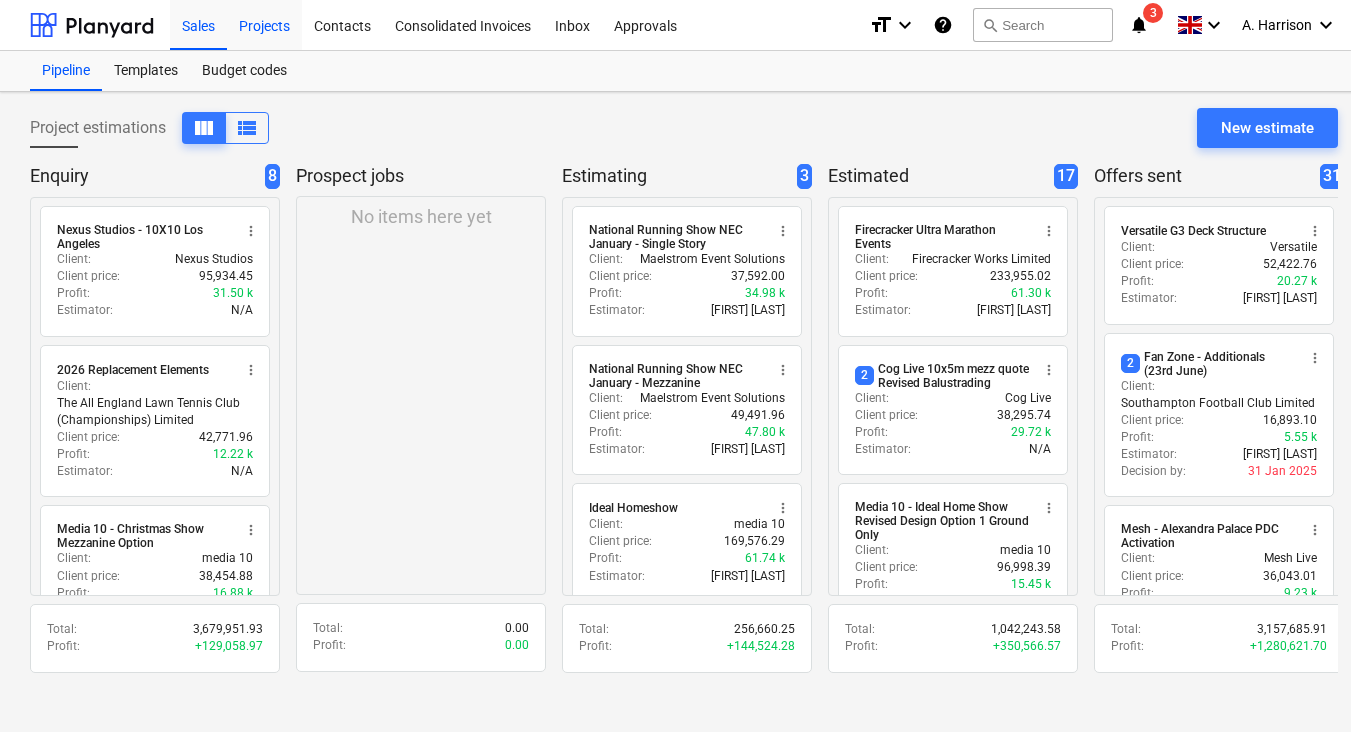 click on "Projects" at bounding box center [264, 24] 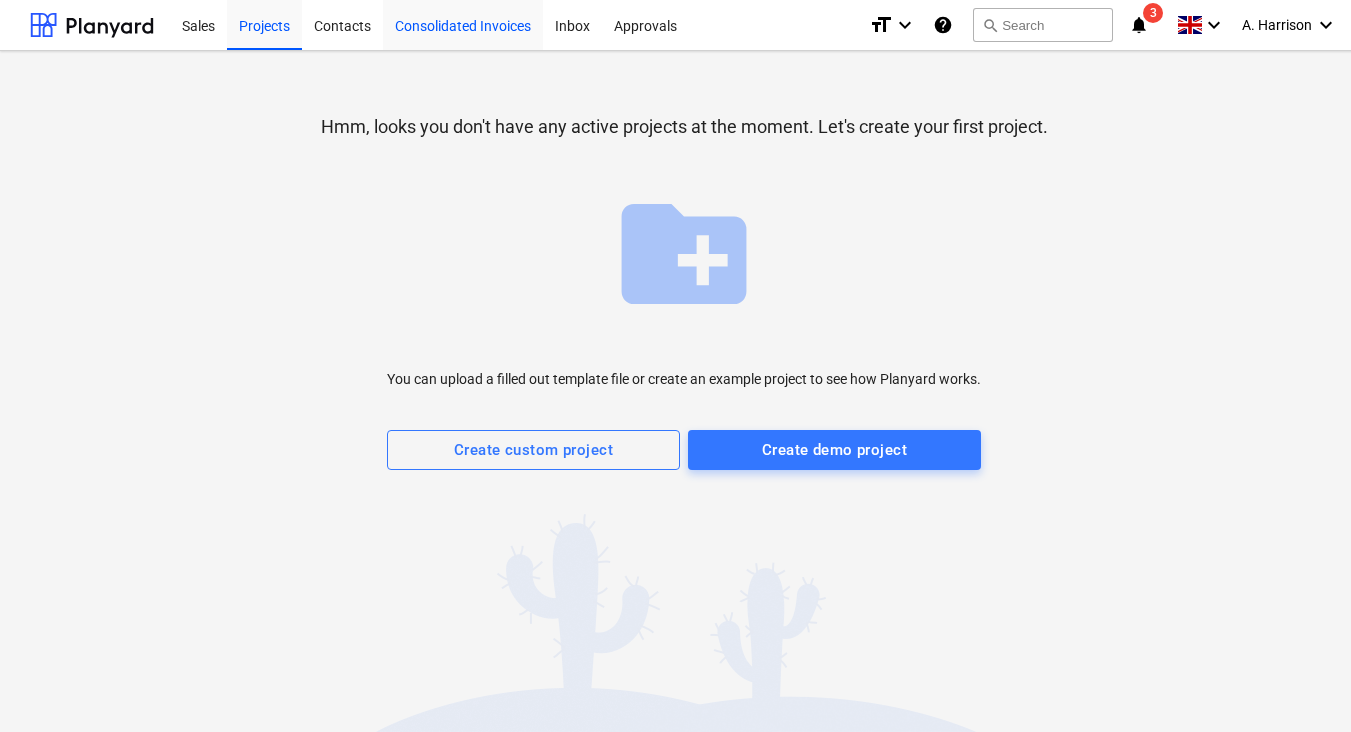 click on "Contacts" at bounding box center [342, 24] 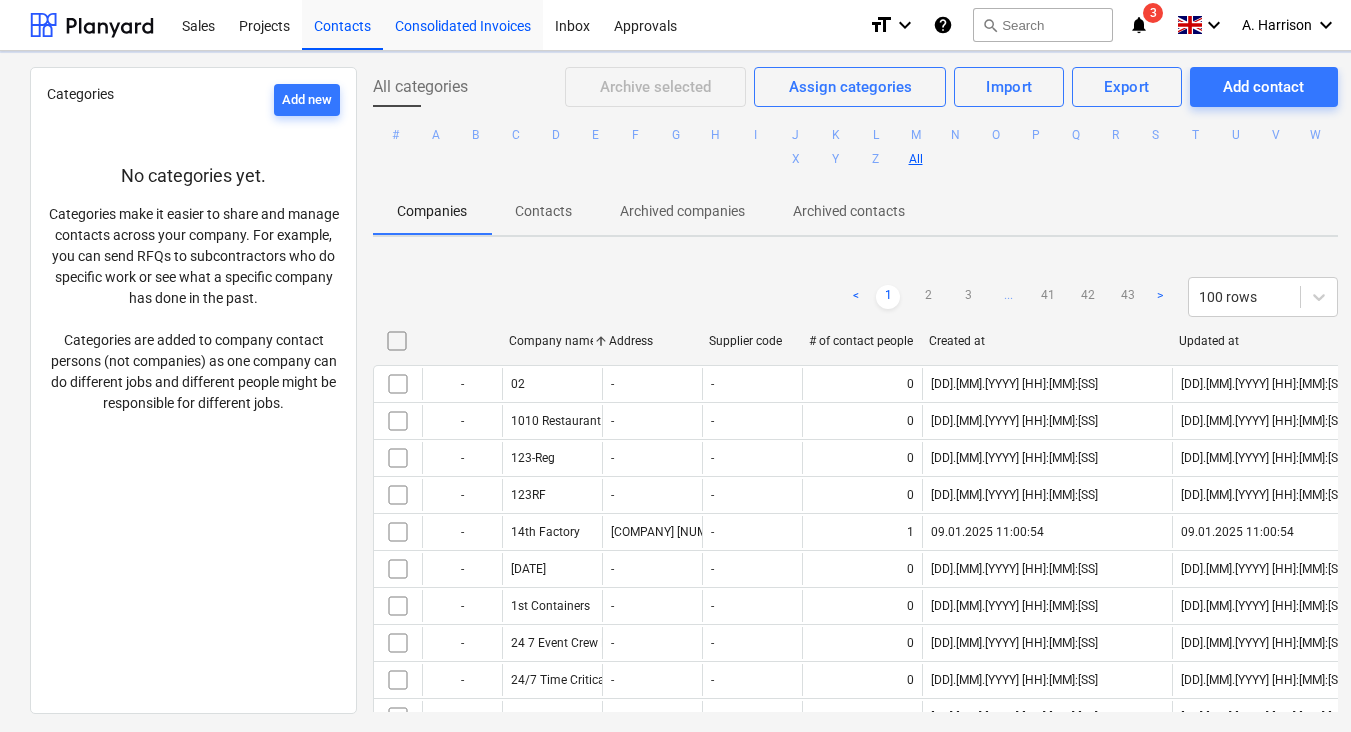 click on "Consolidated Invoices" at bounding box center [463, 24] 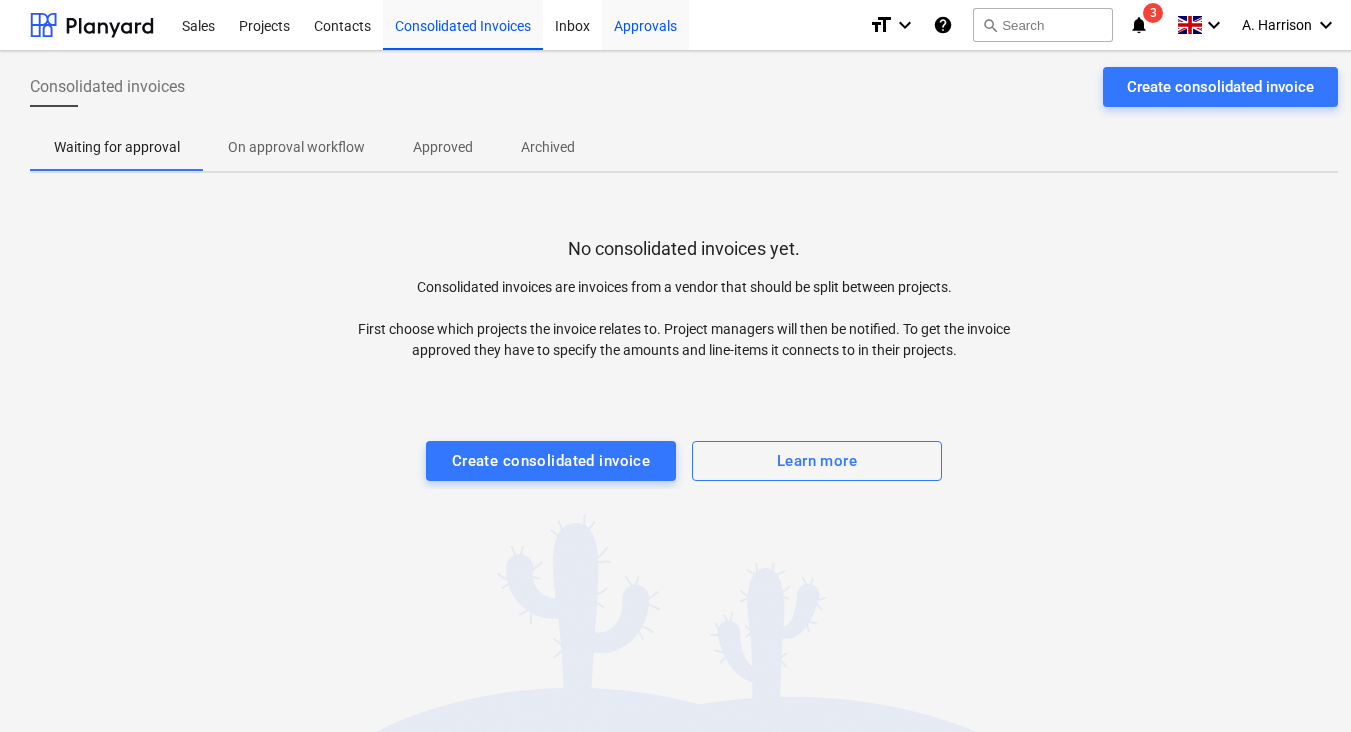 click on "Approvals" at bounding box center (645, 24) 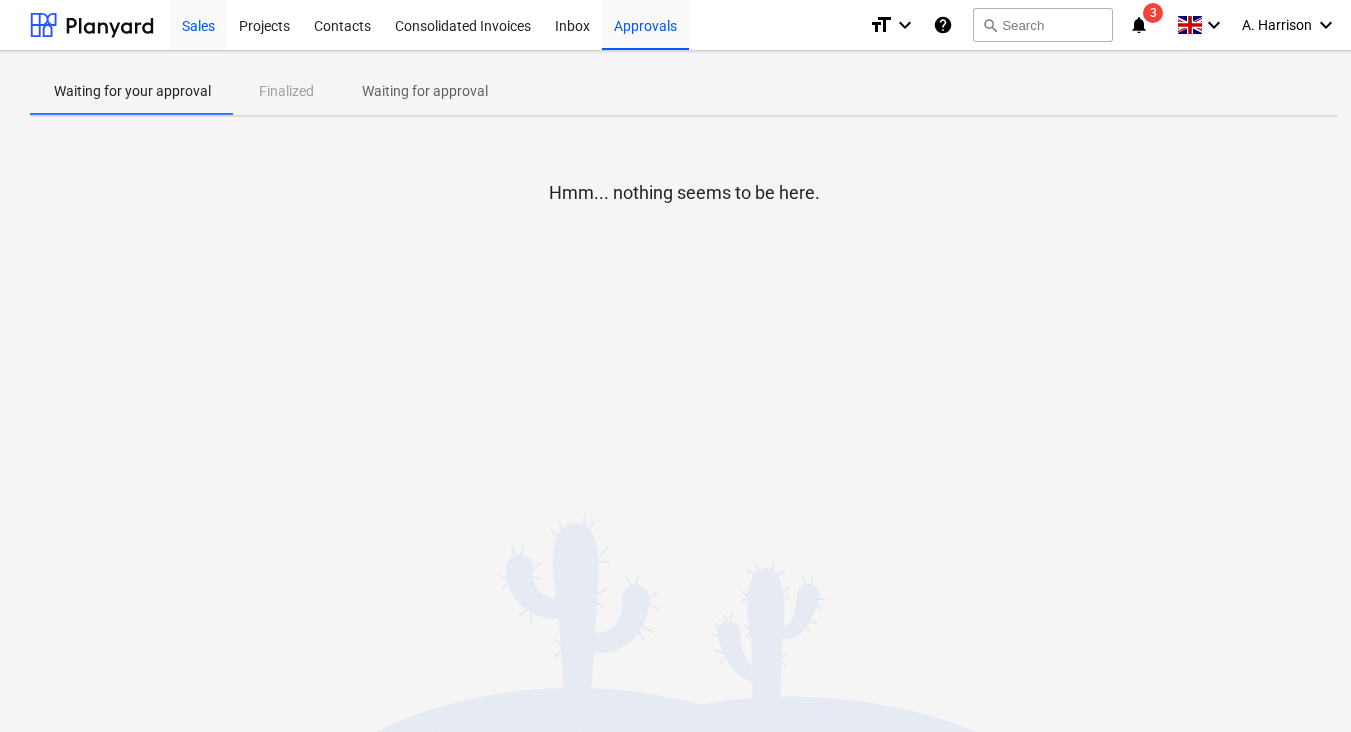 click on "Sales" at bounding box center [198, 24] 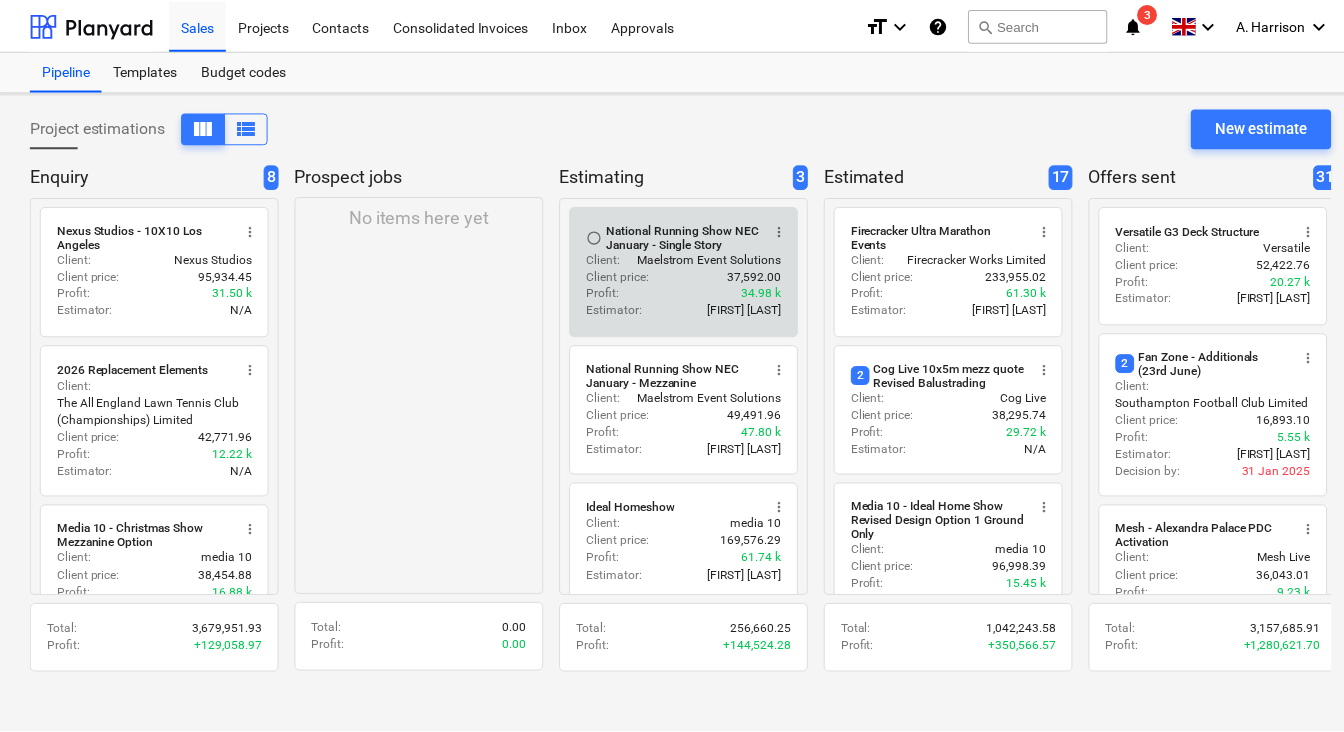 scroll, scrollTop: 14, scrollLeft: 0, axis: vertical 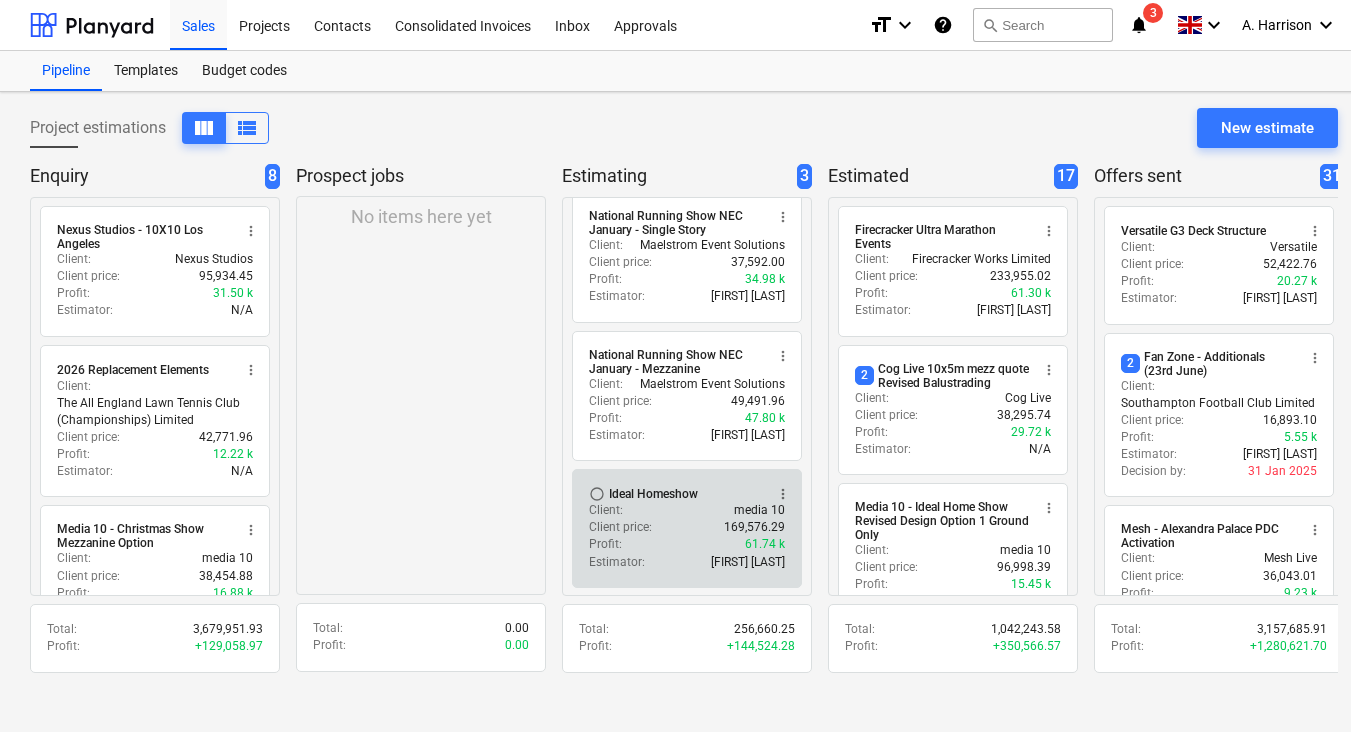 click on "Client price : [PRICE]" at bounding box center (687, 527) 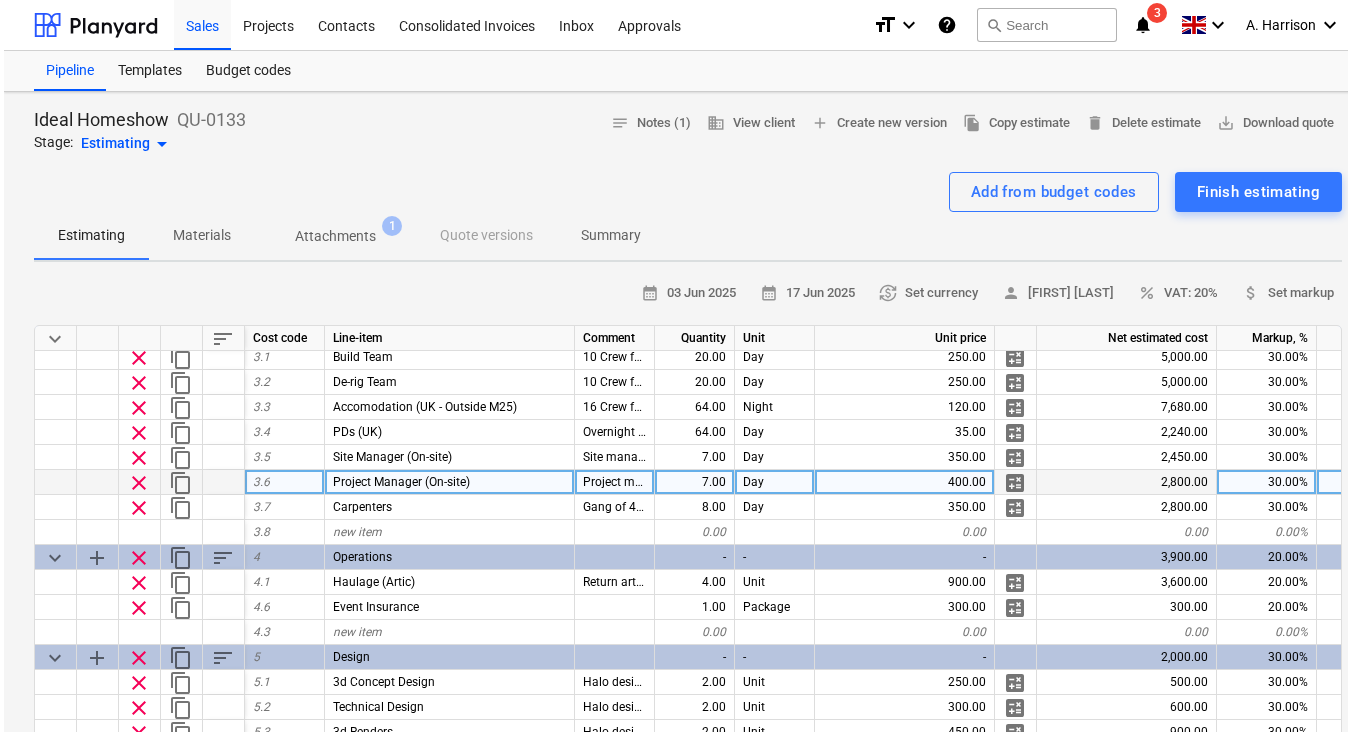 scroll, scrollTop: 232, scrollLeft: 0, axis: vertical 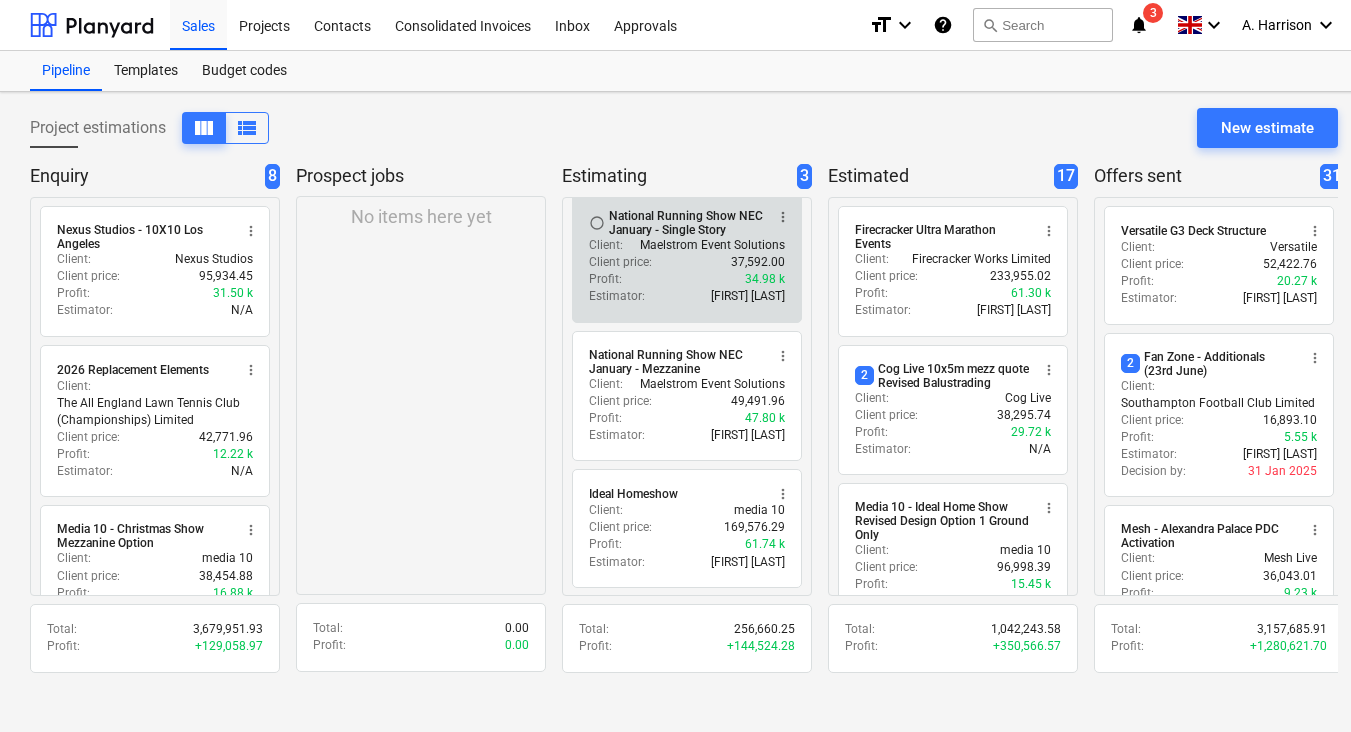 click on "Client price :" at bounding box center (620, 262) 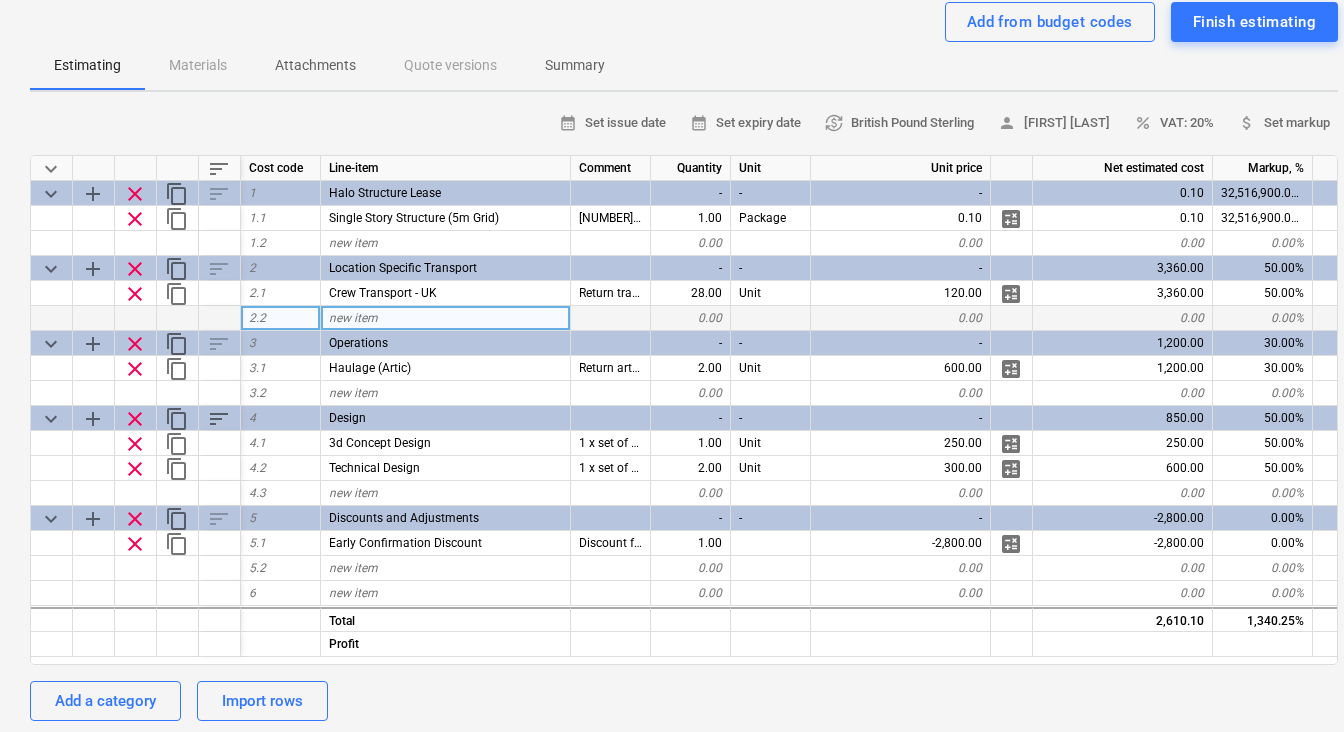 scroll, scrollTop: 174, scrollLeft: 0, axis: vertical 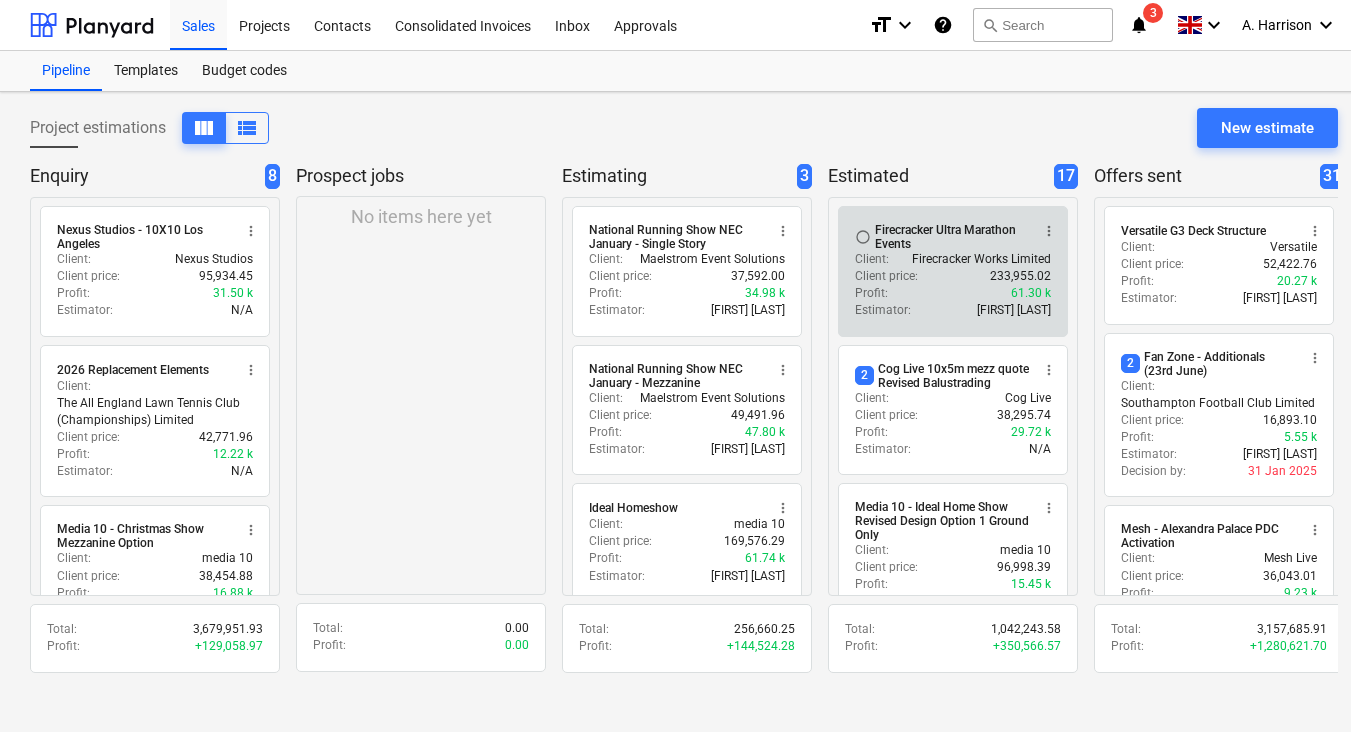 click on "Estimator : [FIRST] [LAST]" at bounding box center (953, 310) 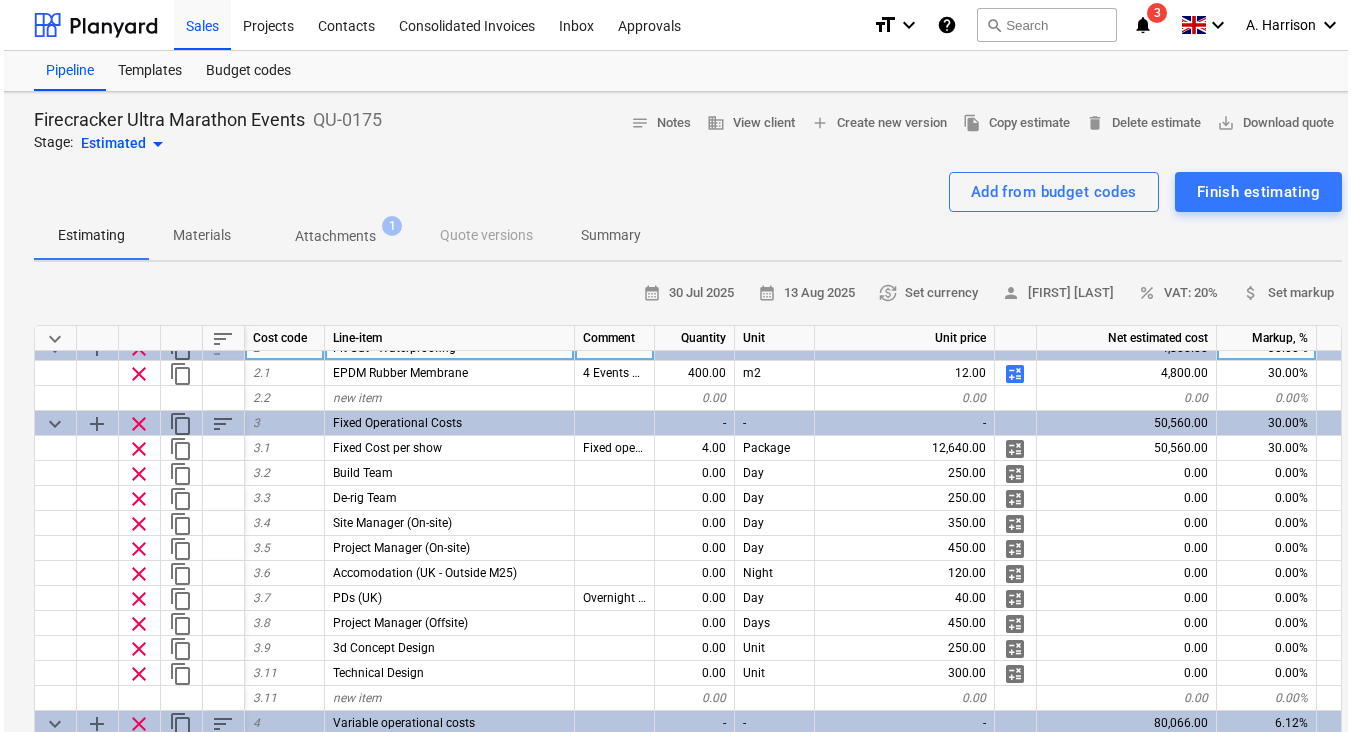 scroll, scrollTop: 157, scrollLeft: 0, axis: vertical 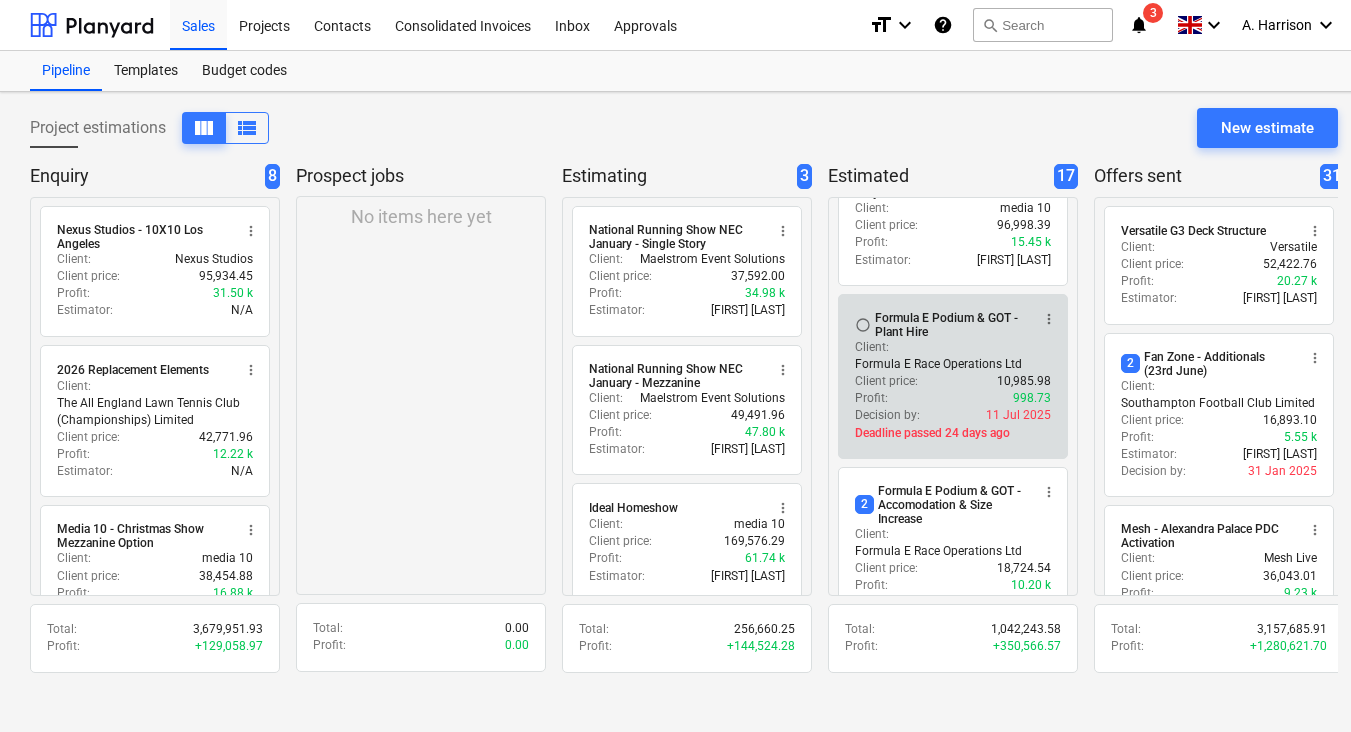 click on "Client : Formula E Race Operations Ltd" at bounding box center [953, 356] 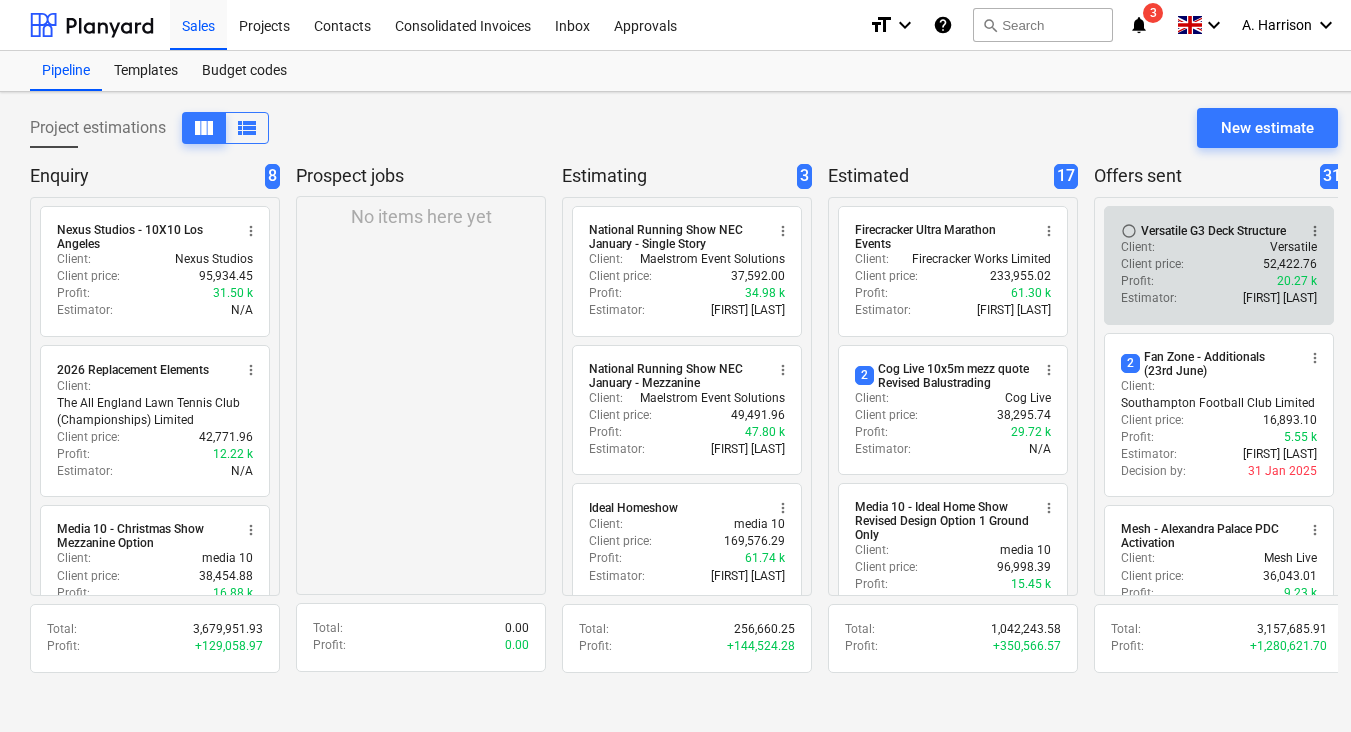 click on "Profit : 20.27 k" at bounding box center (1219, 281) 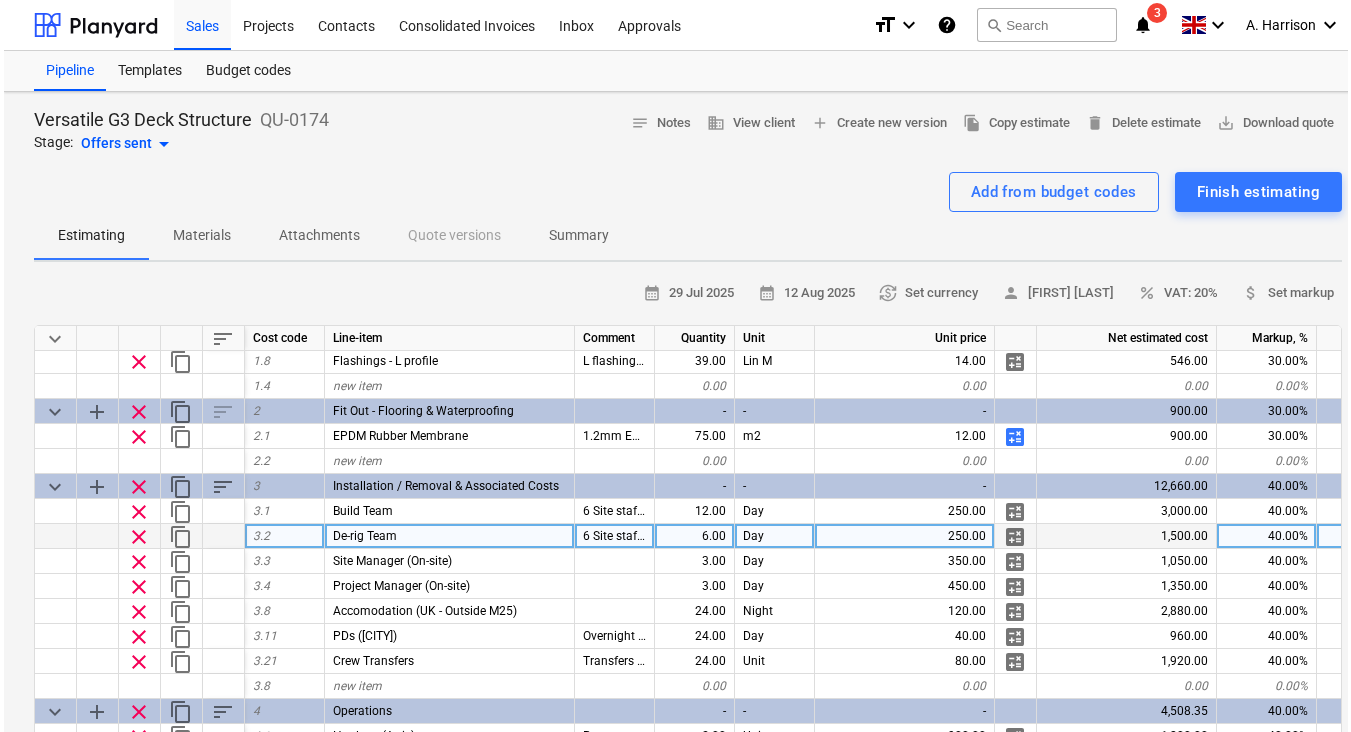 scroll, scrollTop: 97, scrollLeft: 0, axis: vertical 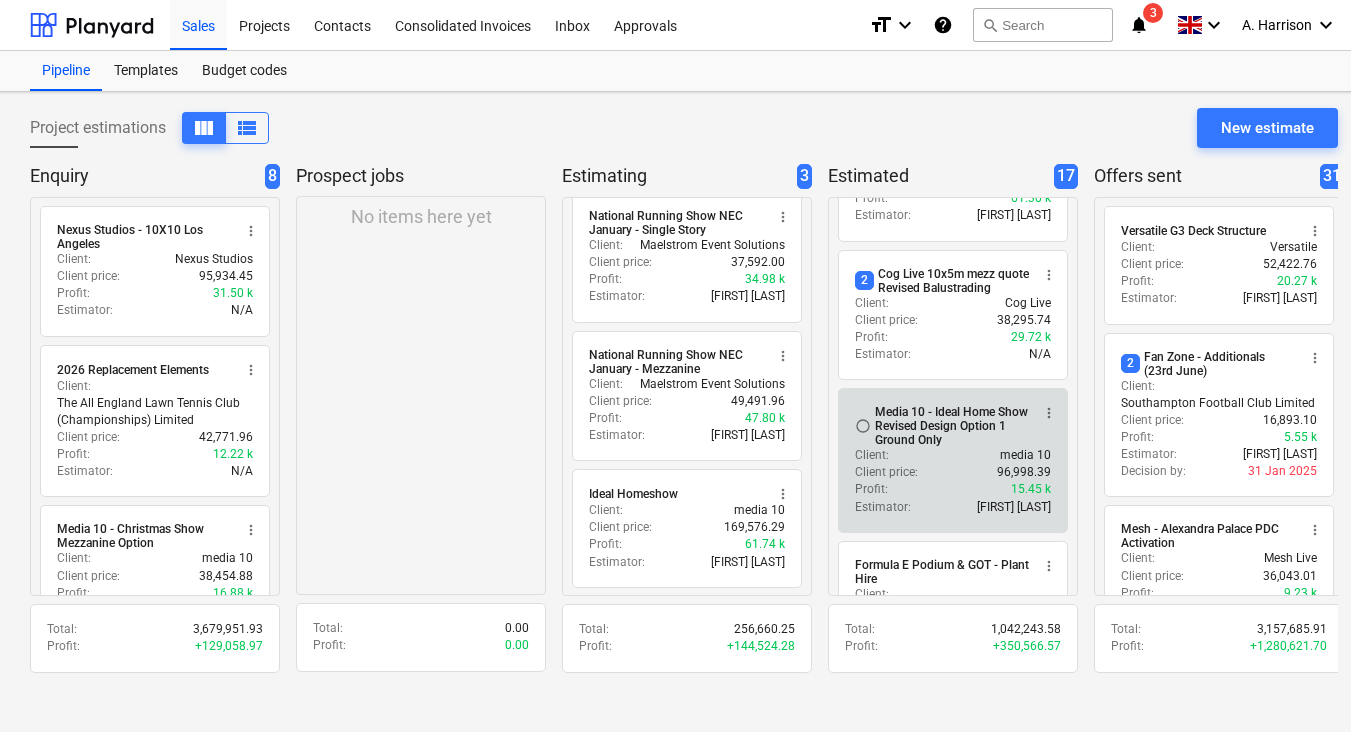 click on "Media 10 - Ideal Home Show Revised Design Option 1 Ground Only" at bounding box center [952, 426] 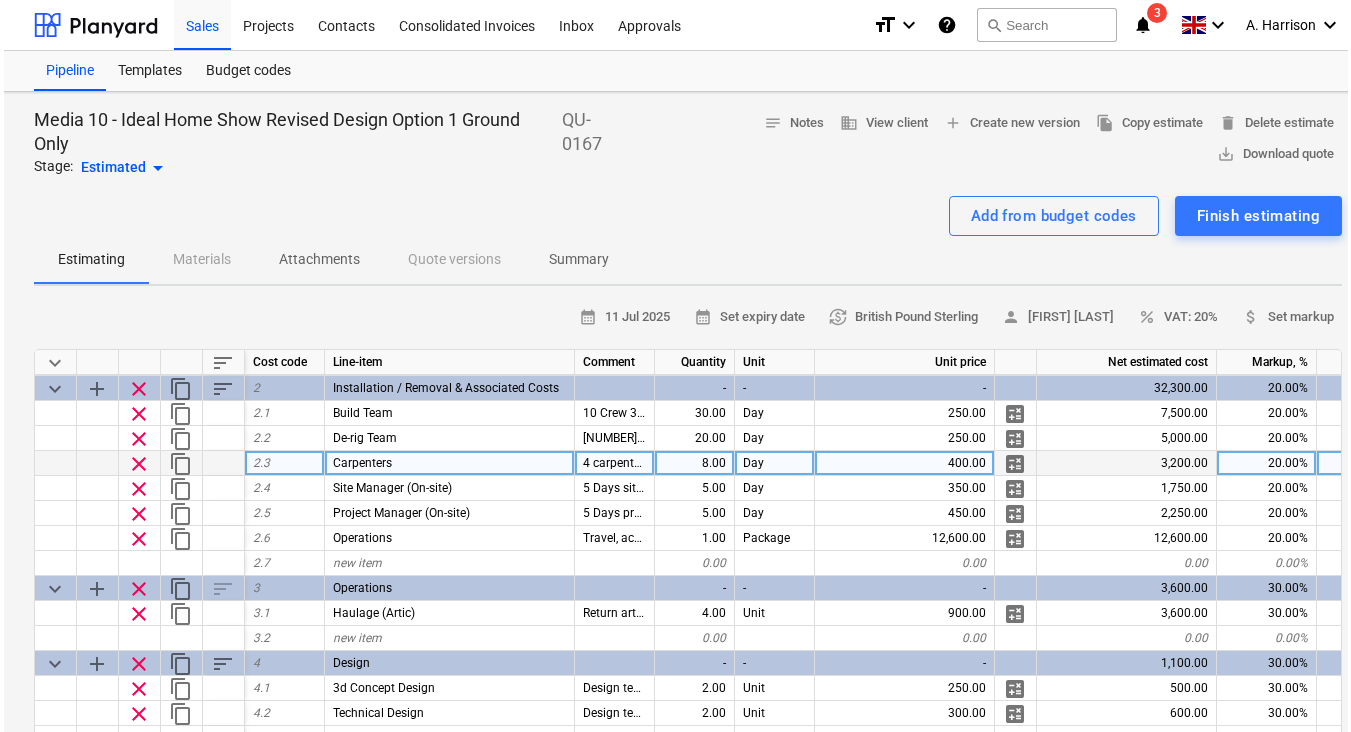 scroll, scrollTop: 84, scrollLeft: 0, axis: vertical 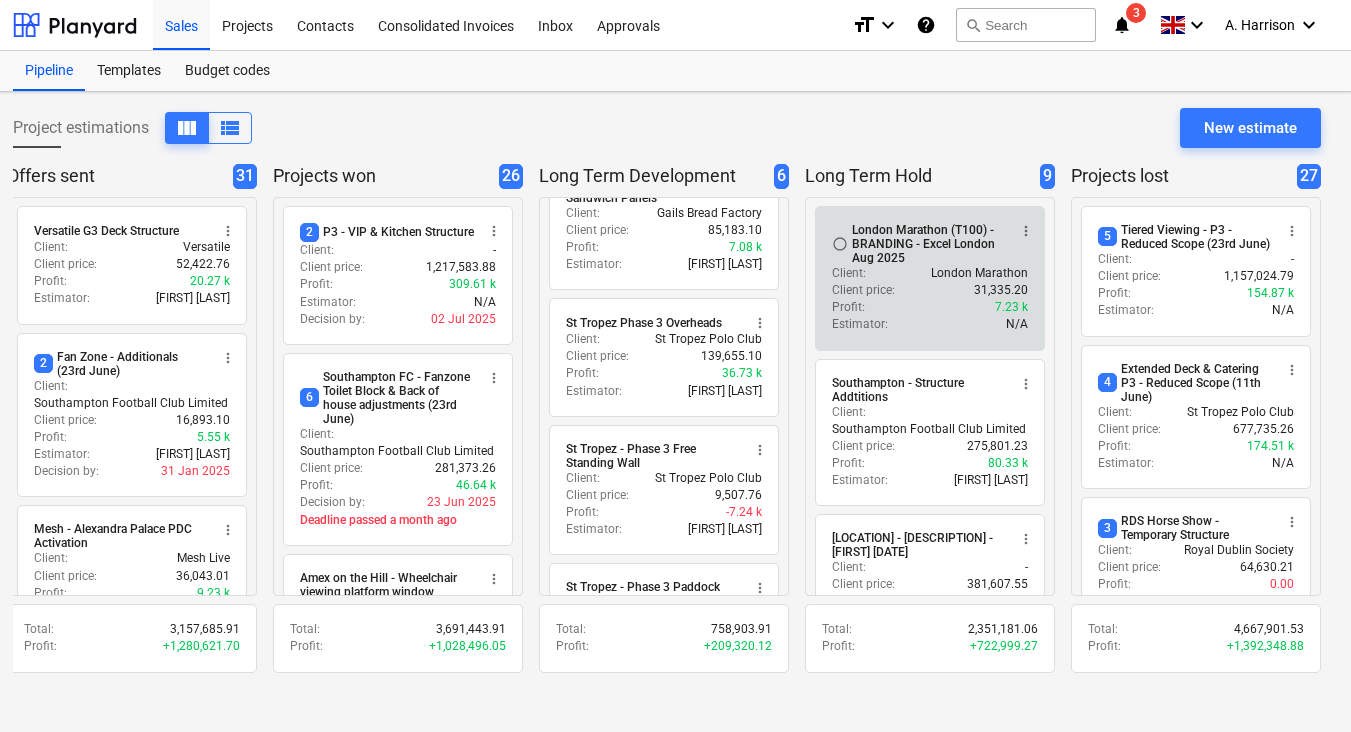 click on "Client : [EVENT]" at bounding box center [930, 273] 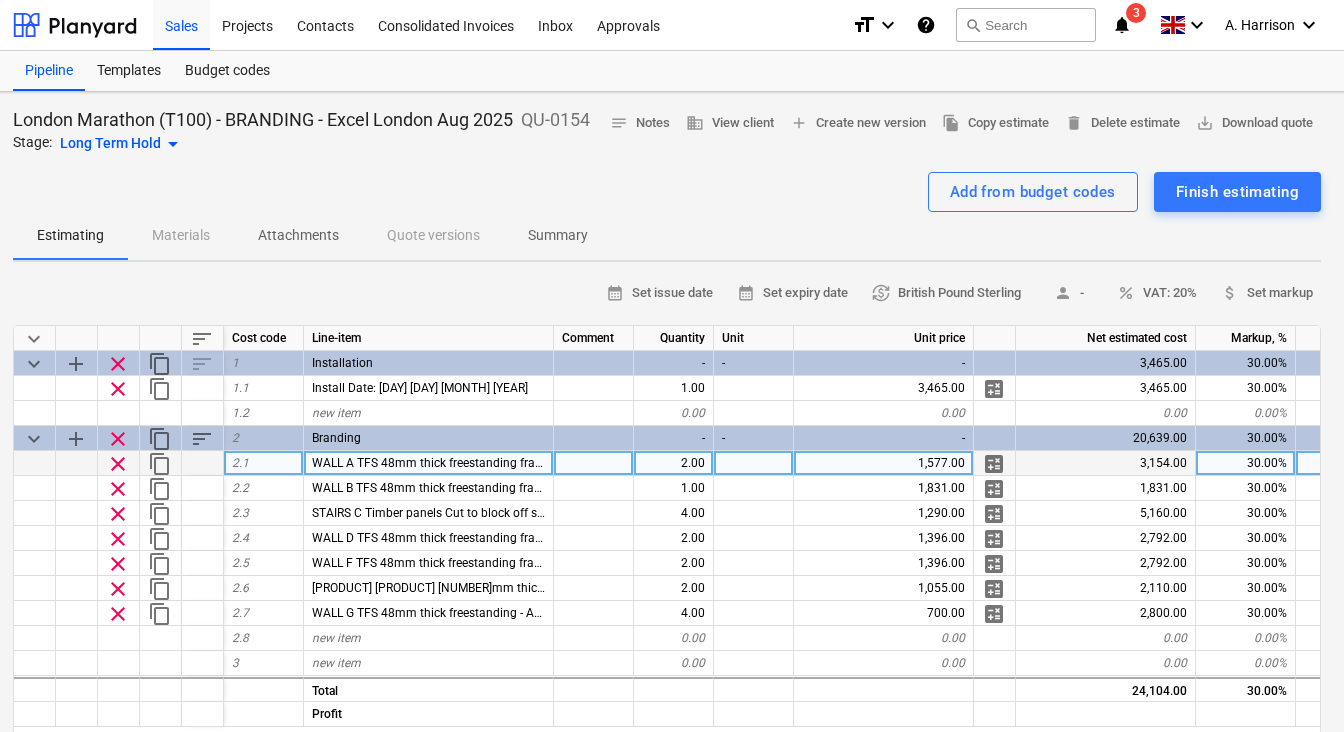 type on "x" 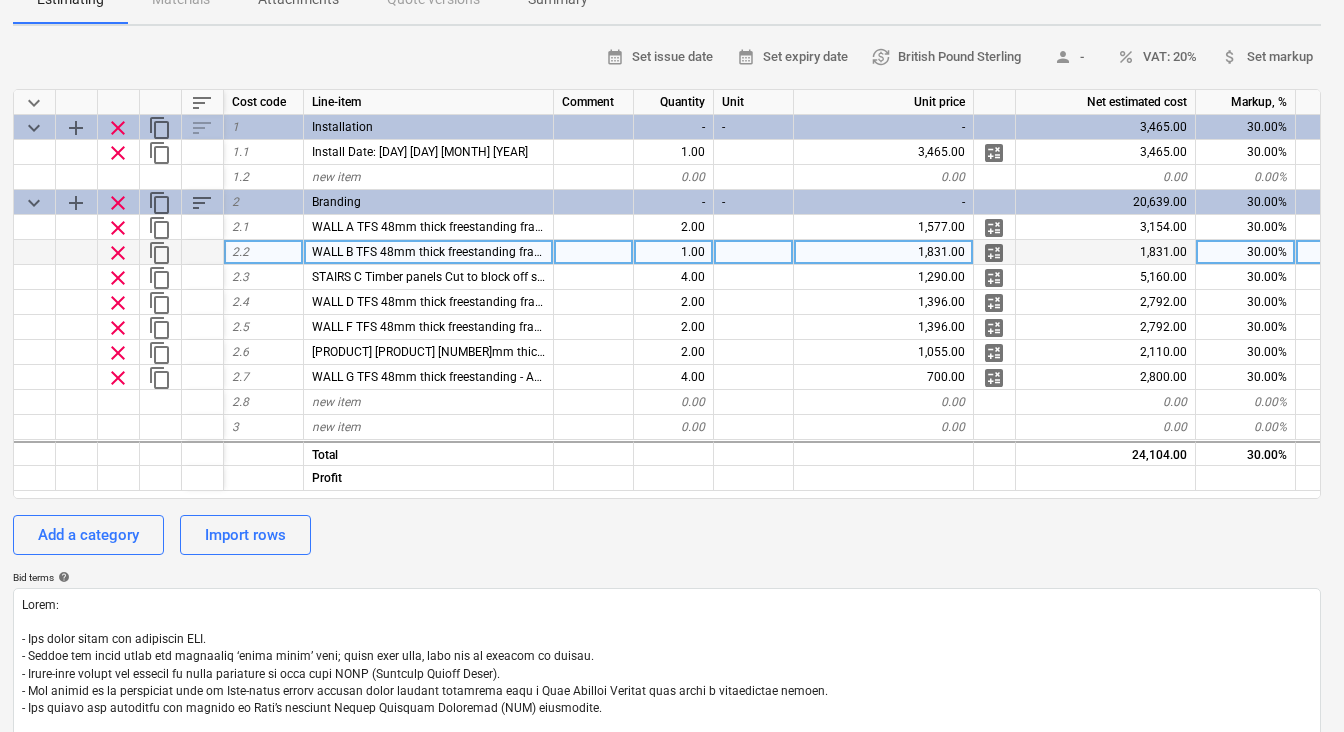 scroll, scrollTop: 93, scrollLeft: 17, axis: both 